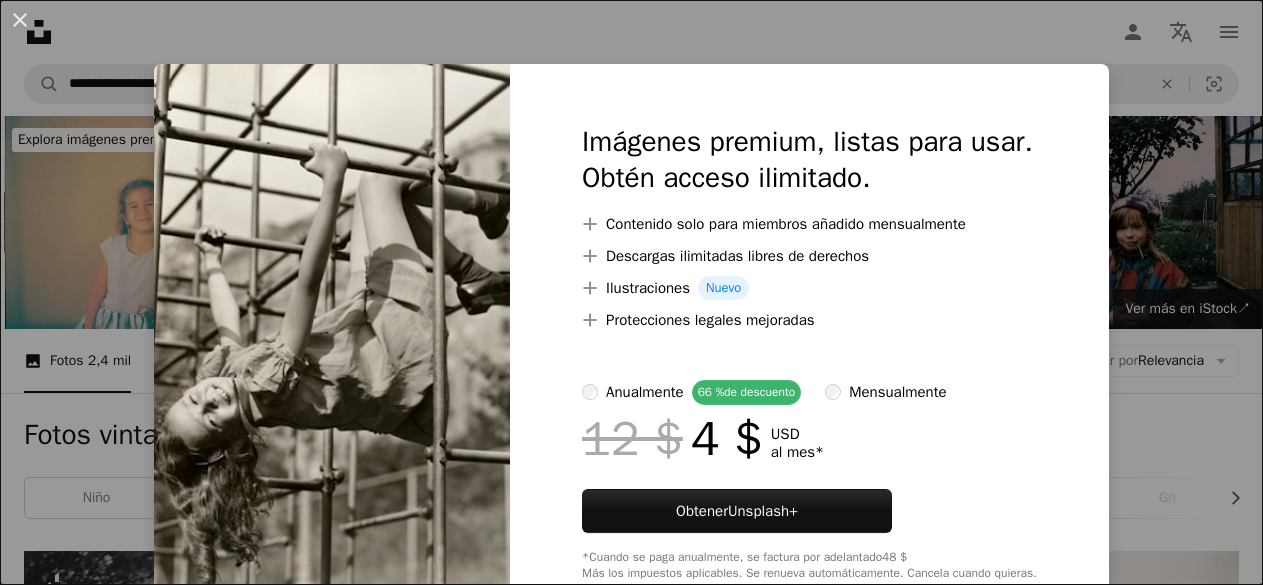 scroll, scrollTop: 1361, scrollLeft: 0, axis: vertical 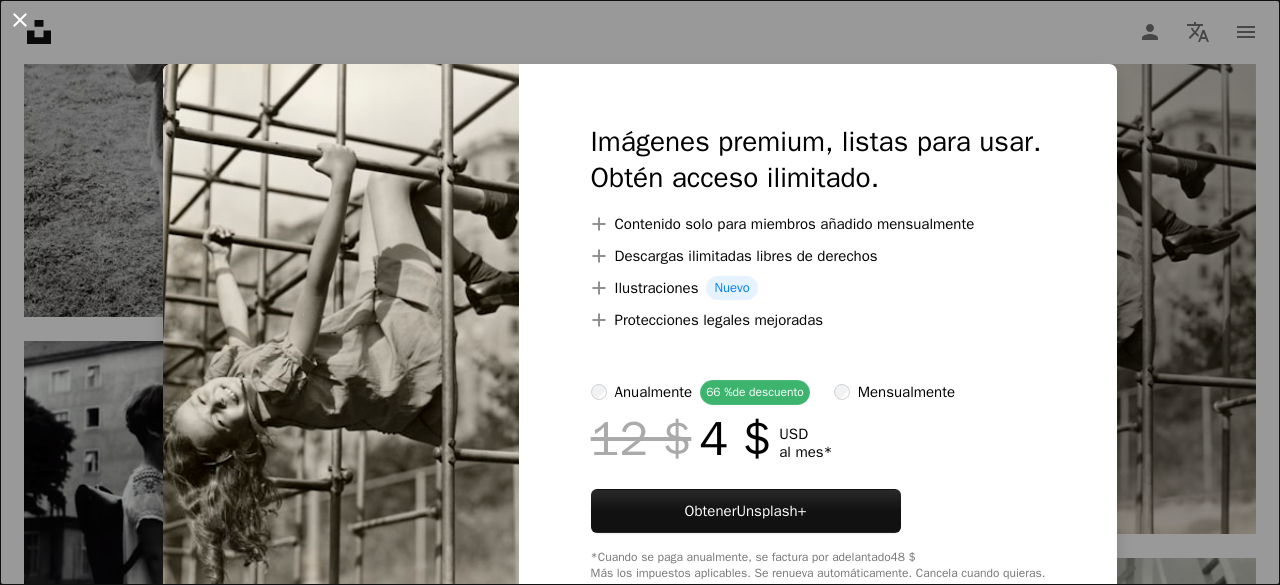 click on "An X shape" at bounding box center (20, 20) 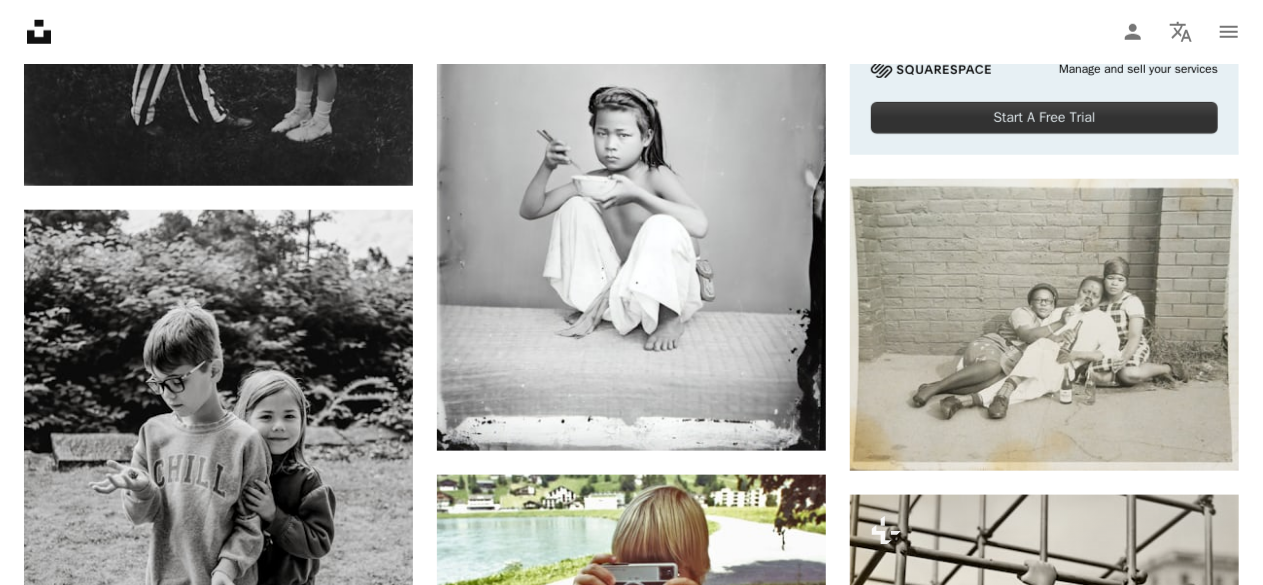 scroll, scrollTop: 828, scrollLeft: 0, axis: vertical 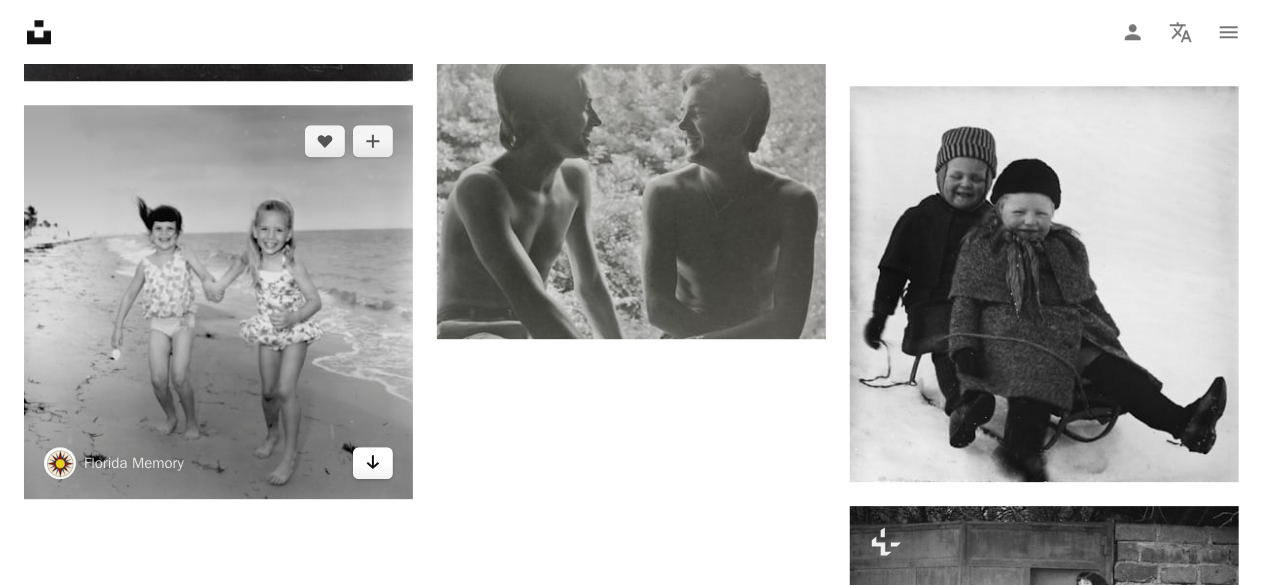 click on "Arrow pointing down" 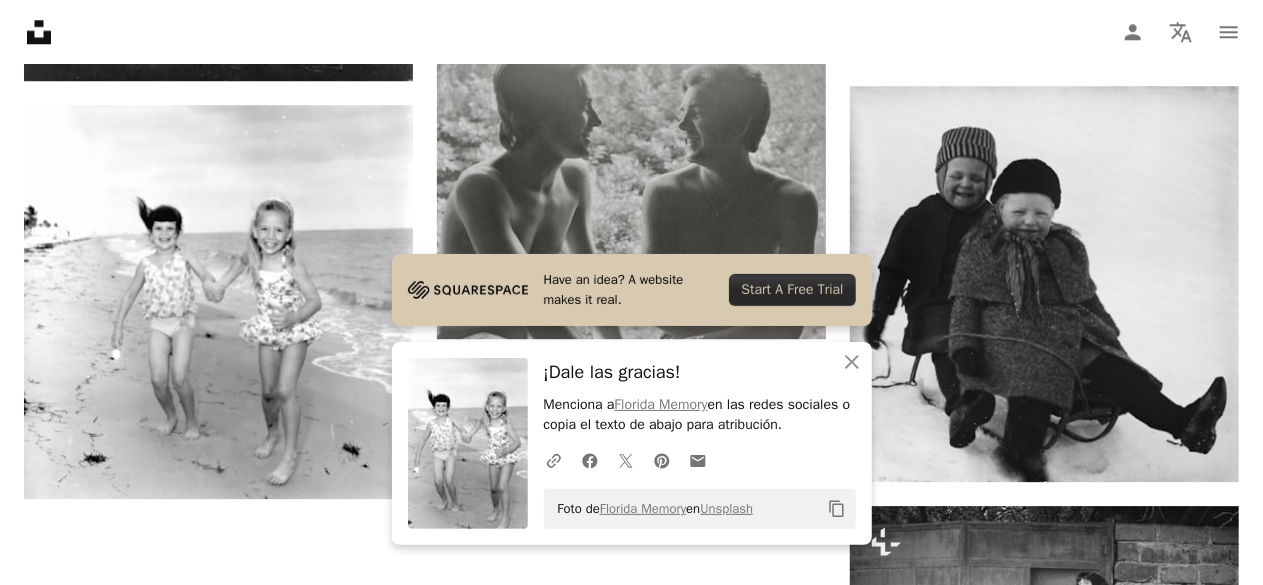 click on "A heart A plus sign [ORGANIZATION] Para  Unsplash+ A lock Descargar A heart A plus sign [ORGANIZATION] Arrow pointing down A heart A plus sign [ORGANIZATION] Arrow pointing down A heart A plus sign [ORGANIZATION] Arrow pointing down A heart A plus sign [FIRST] [LAST] Arrow pointing down A heart A plus sign [ORGANIZATION] Arrow pointing down A heart A plus sign [FIRST] [LAST] Arrow pointing down –– ––– –––  –– ––– –  ––– –––  ––––  –   – –– –––  – – ––– –– –– –––– ––" at bounding box center (631, -572) 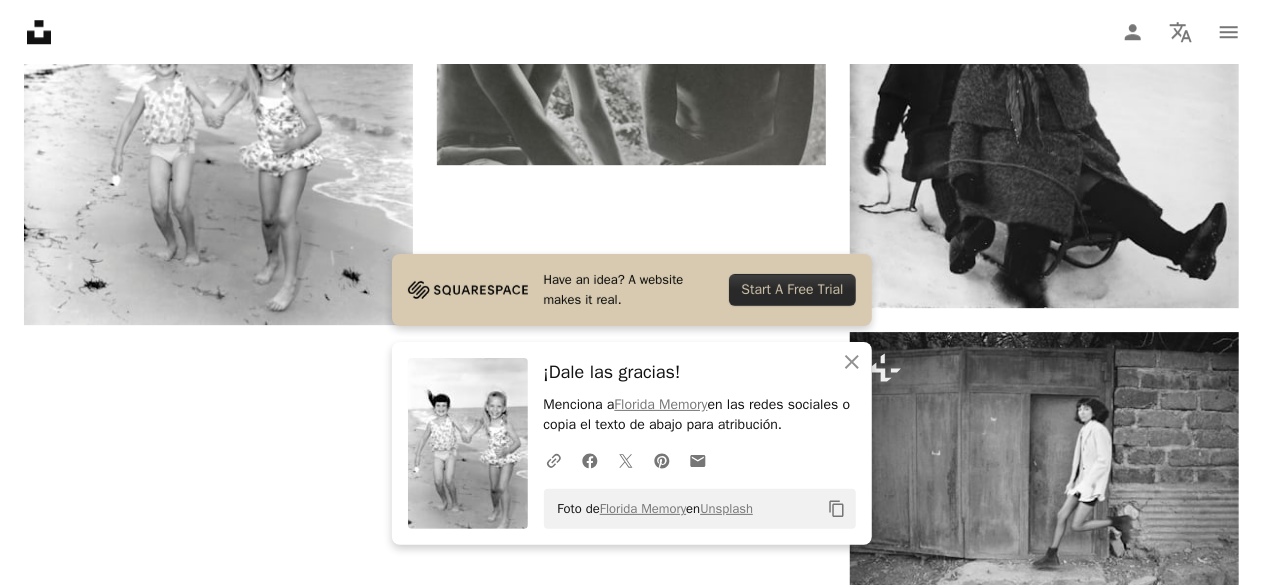 scroll, scrollTop: 2973, scrollLeft: 0, axis: vertical 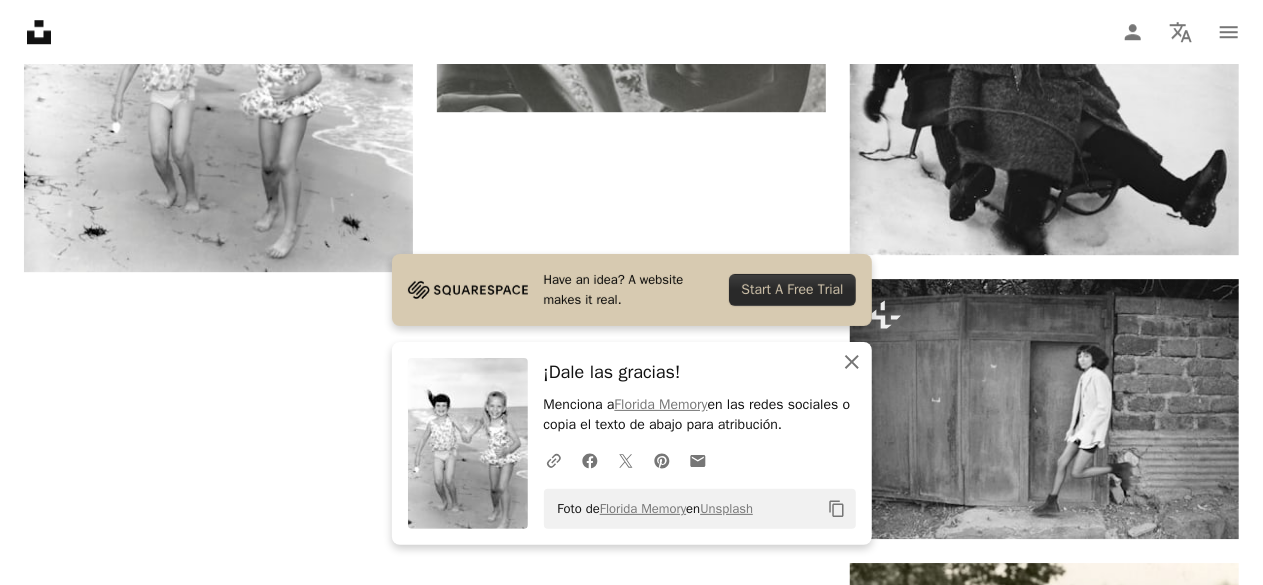 click on "An X shape" 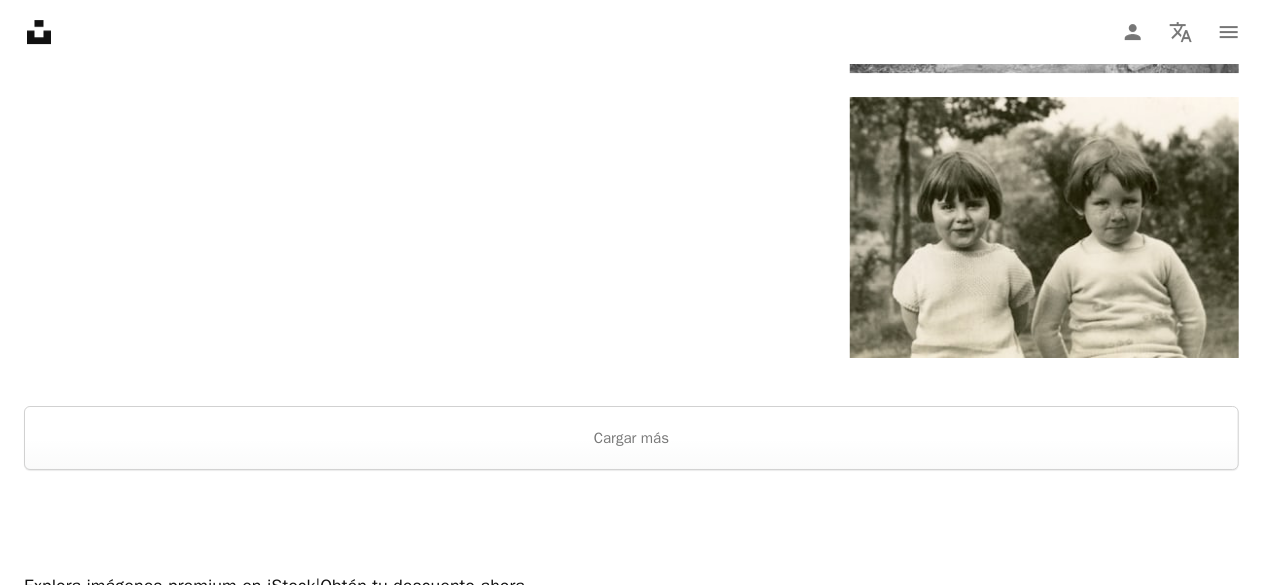scroll, scrollTop: 3466, scrollLeft: 0, axis: vertical 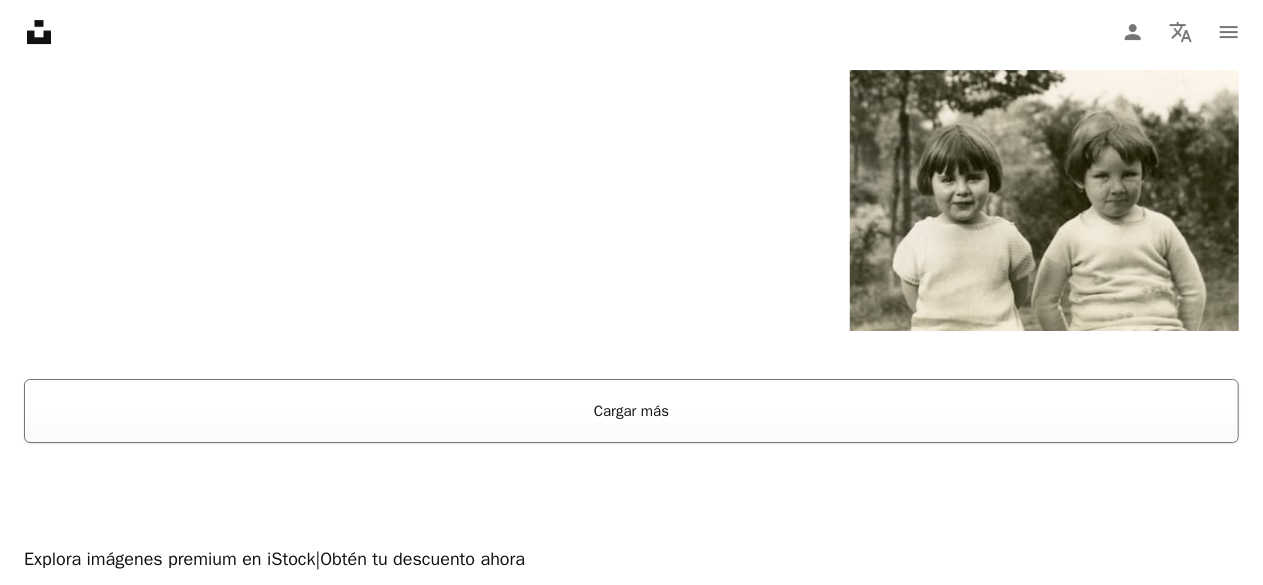 click on "Cargar más" at bounding box center [631, 411] 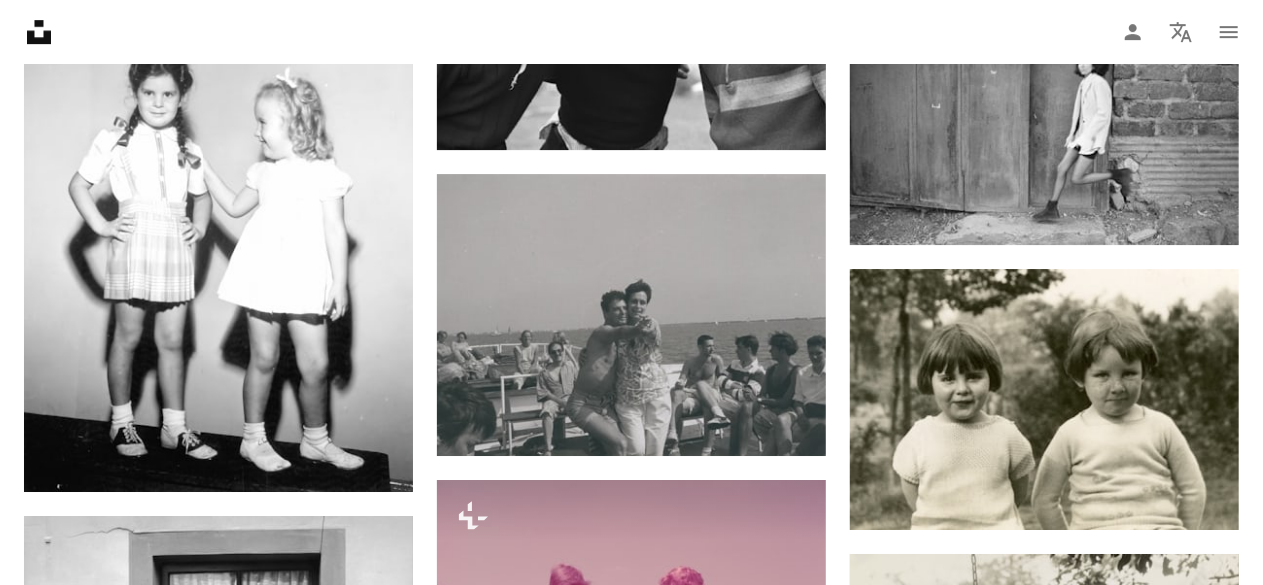 scroll, scrollTop: 3134, scrollLeft: 0, axis: vertical 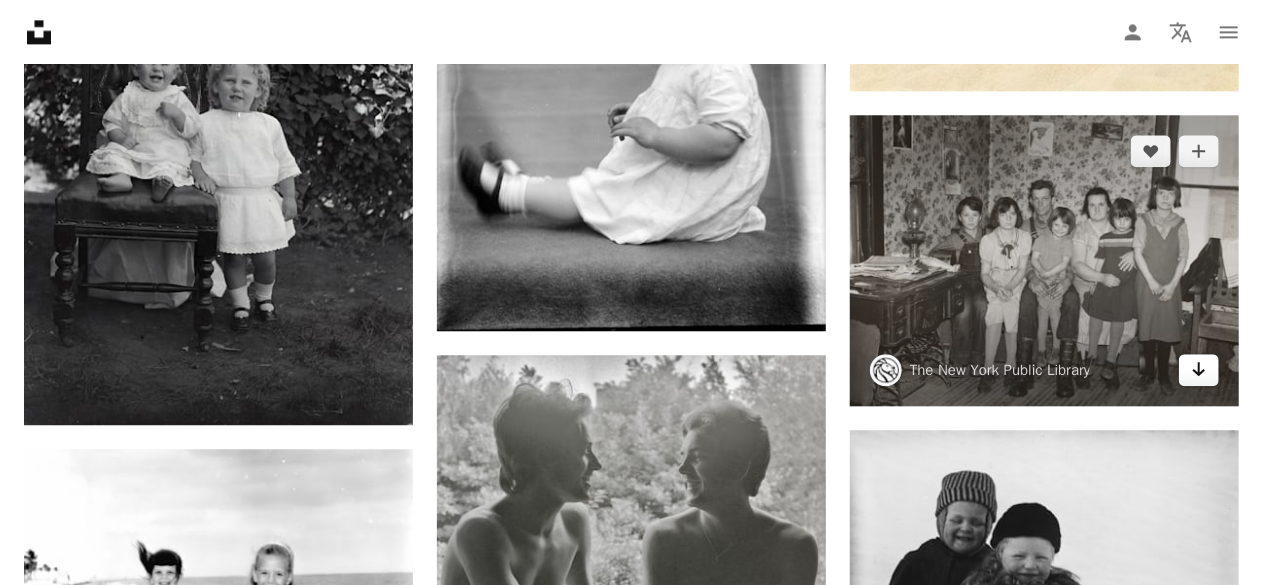 click on "Arrow pointing down" 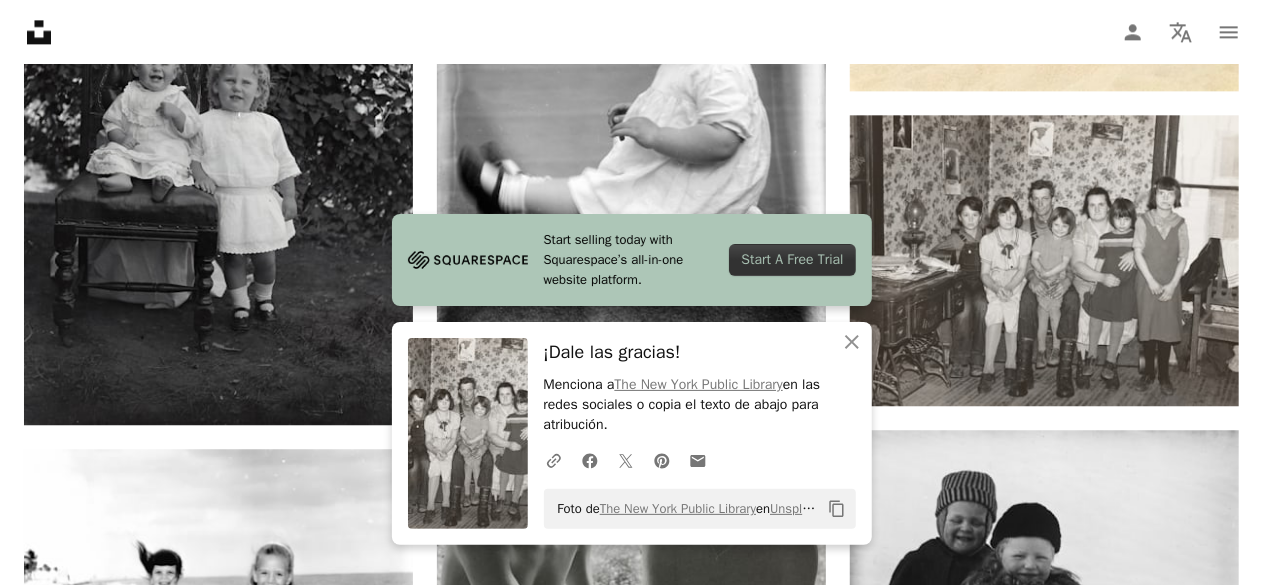 click on "Copy content" 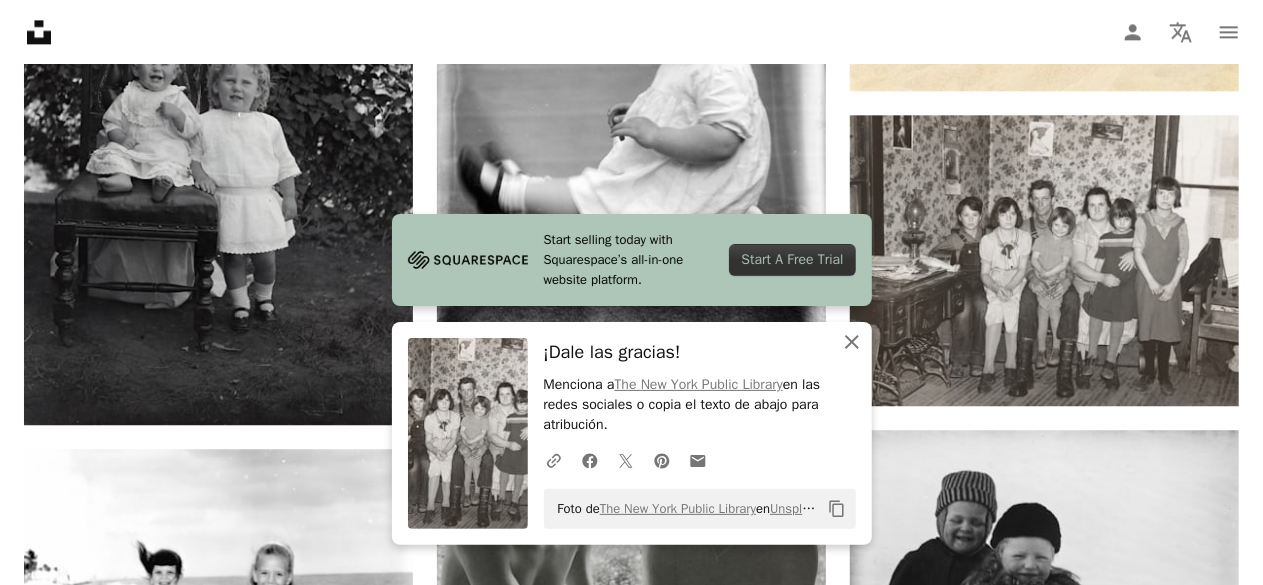 click on "An X shape" 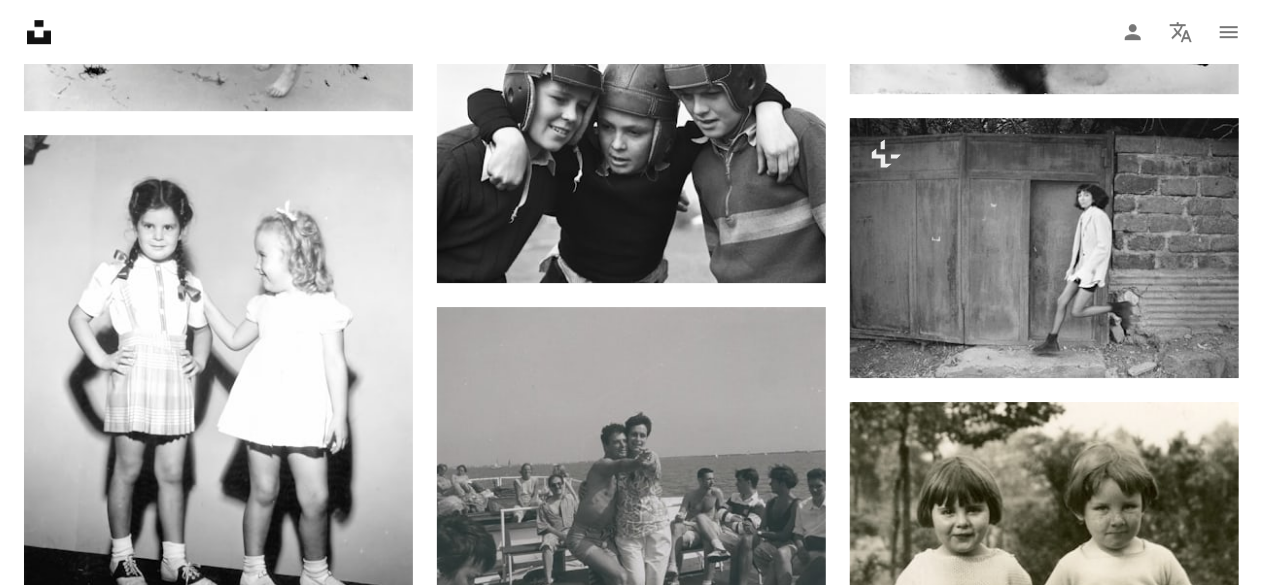 scroll, scrollTop: 3215, scrollLeft: 0, axis: vertical 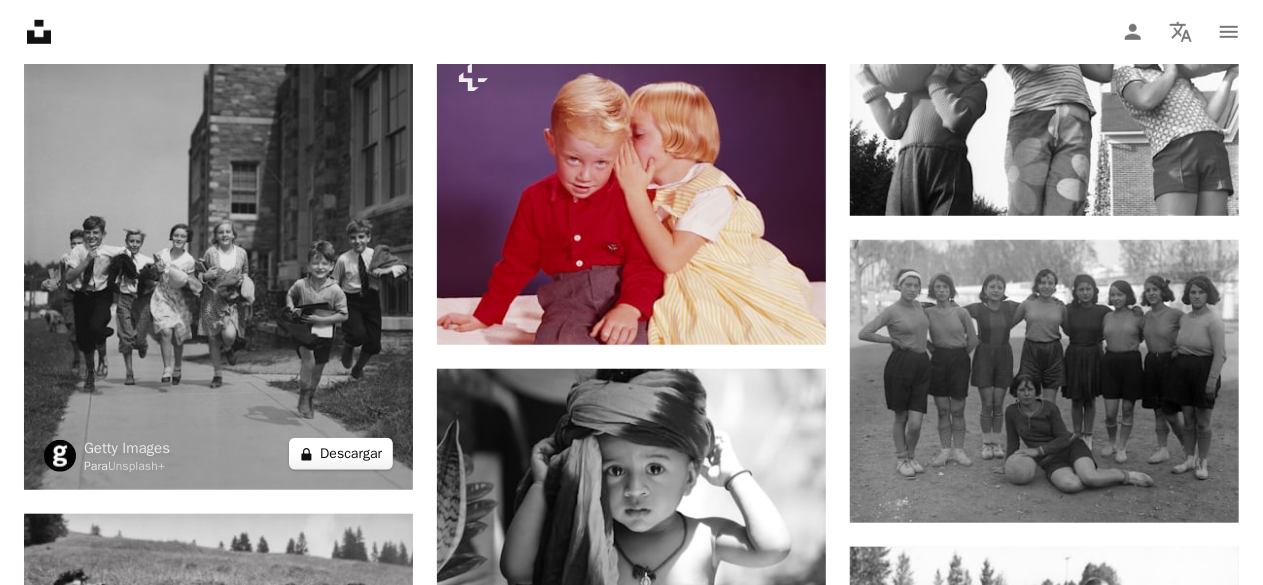 click on "A lock Descargar" at bounding box center (341, 454) 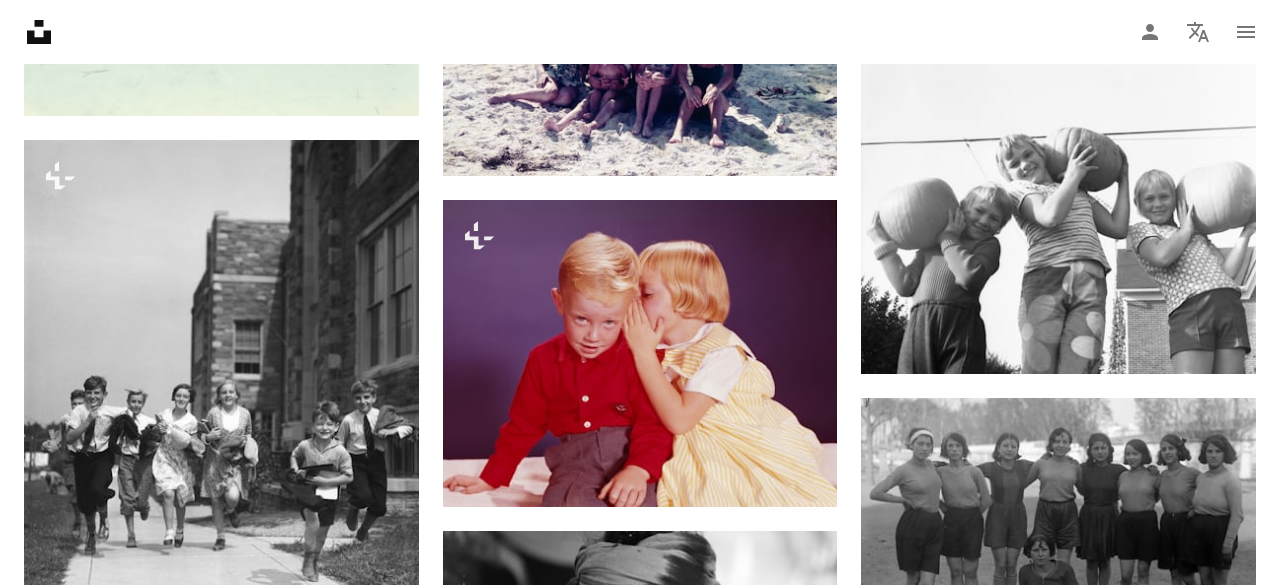 click on "An X shape" at bounding box center (20, 20) 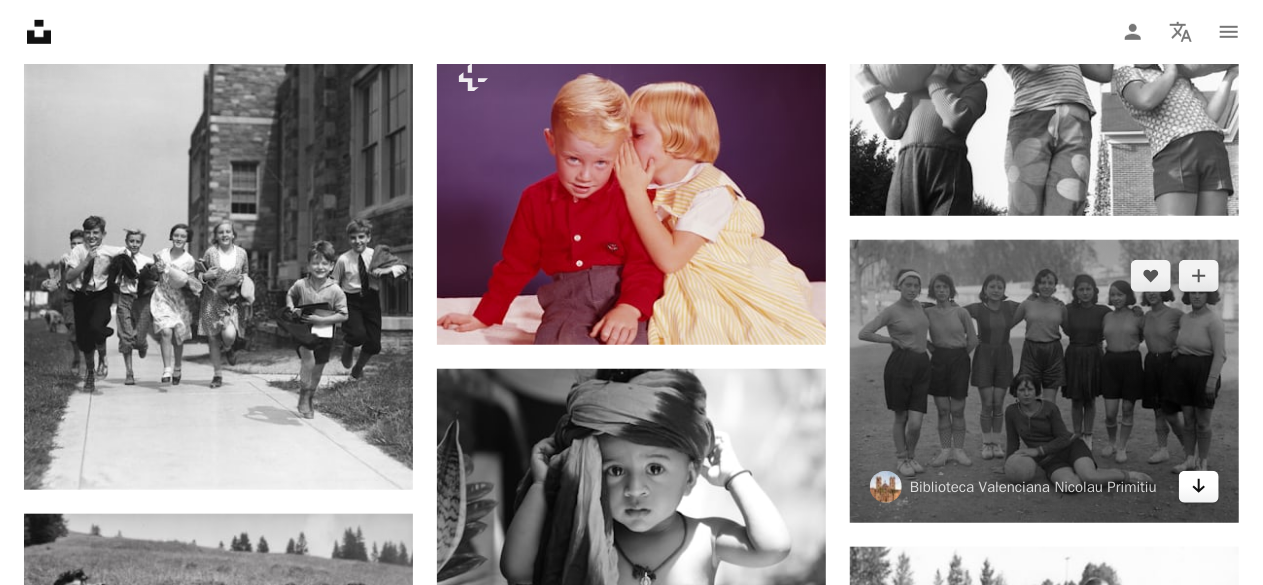 click on "Arrow pointing down" 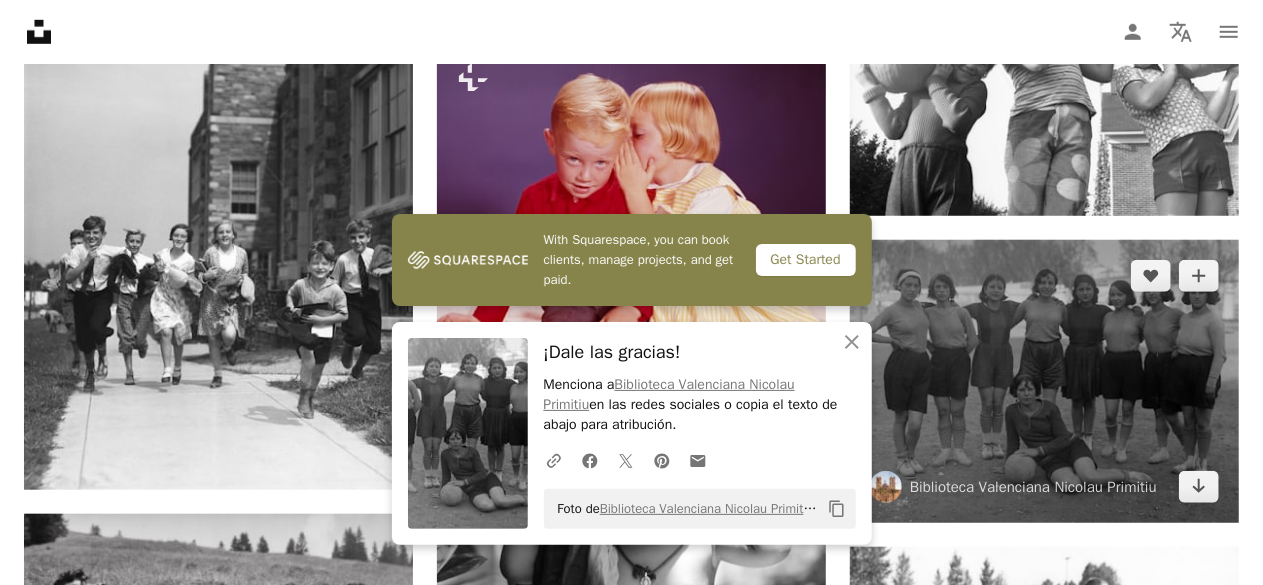 click at bounding box center [1044, 381] 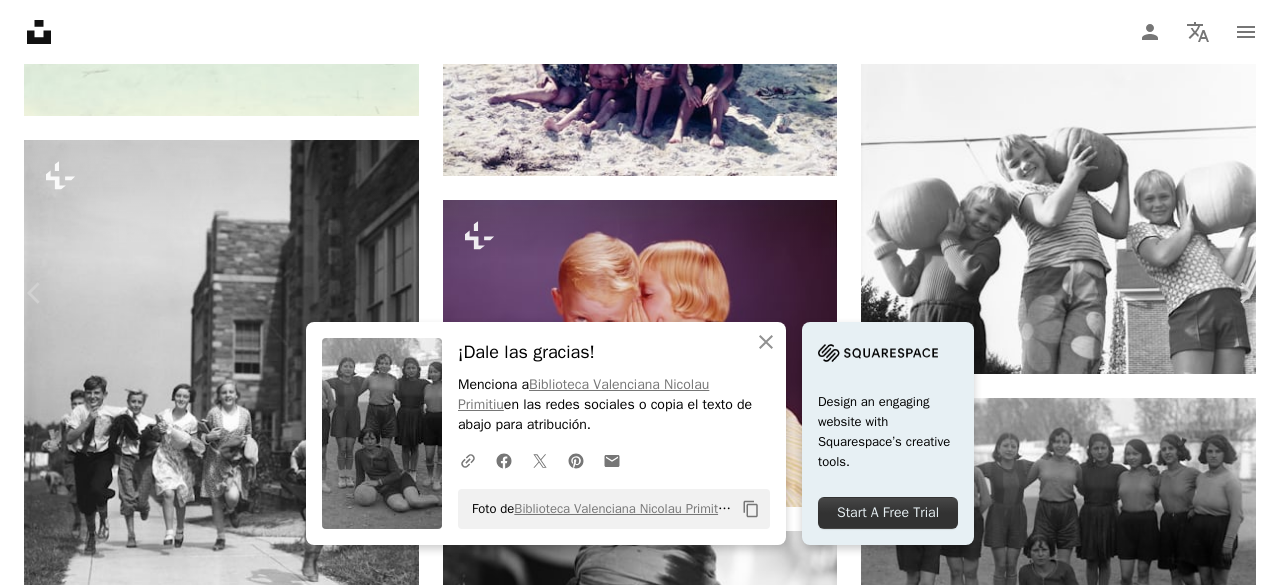 click on "Chevron down" 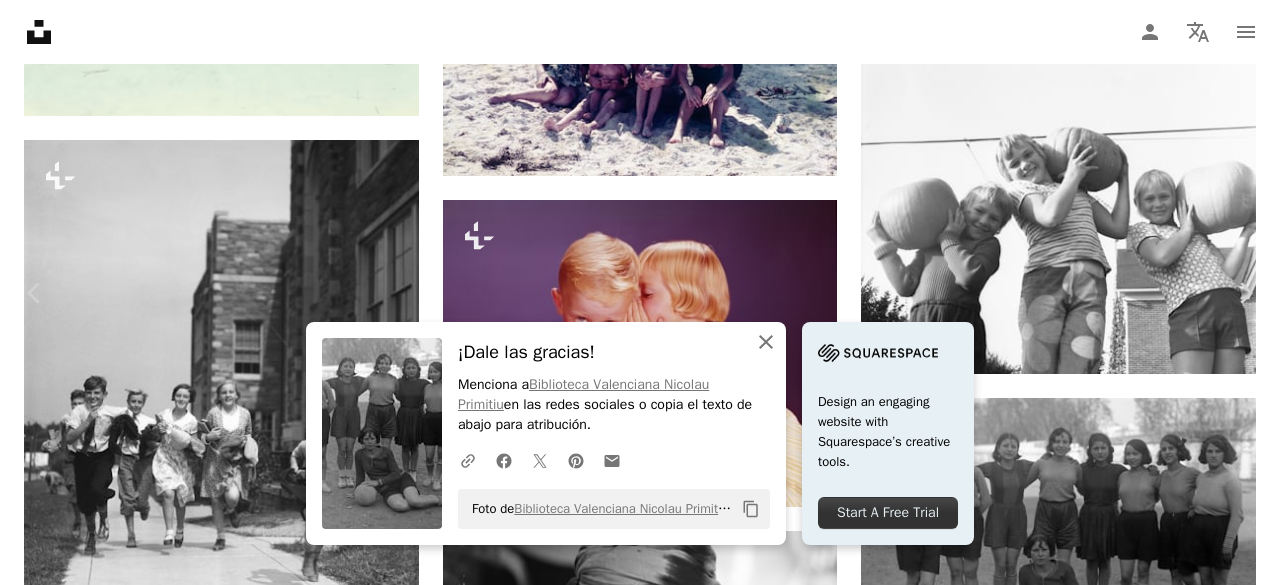 click on "An X shape" 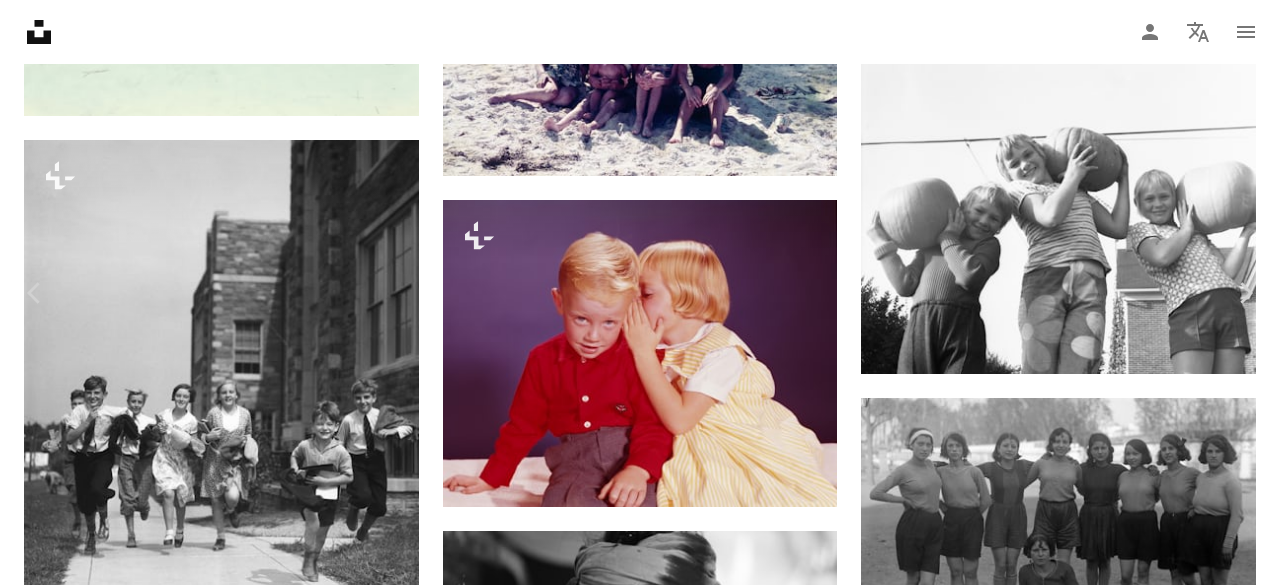 click on "An X shape" at bounding box center [20, 20] 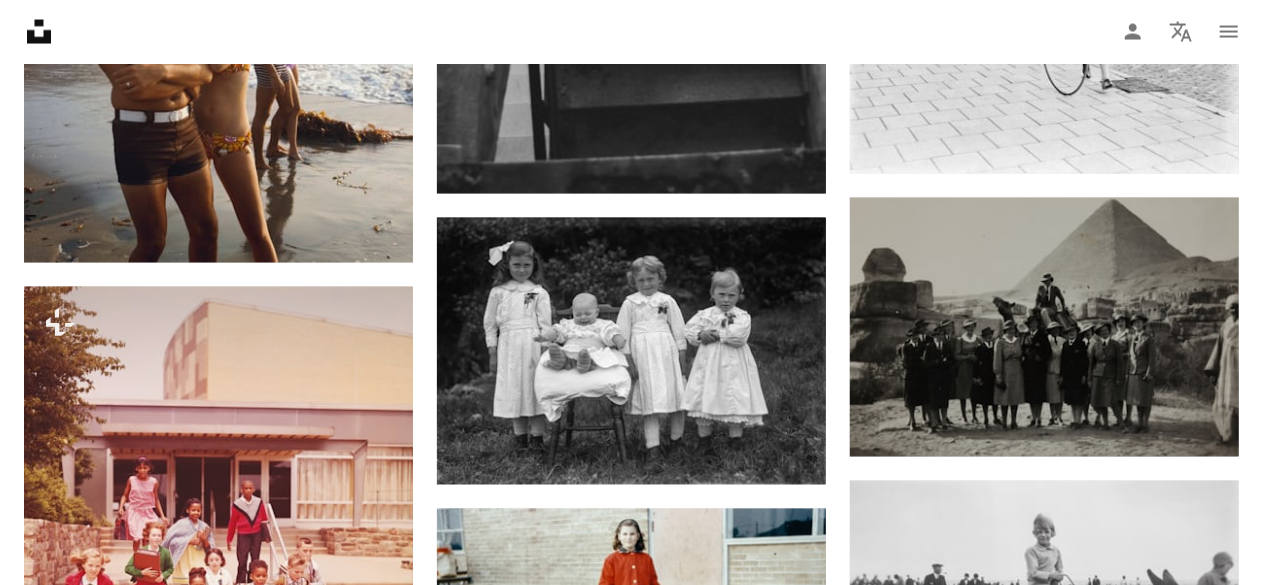 scroll, scrollTop: 13160, scrollLeft: 0, axis: vertical 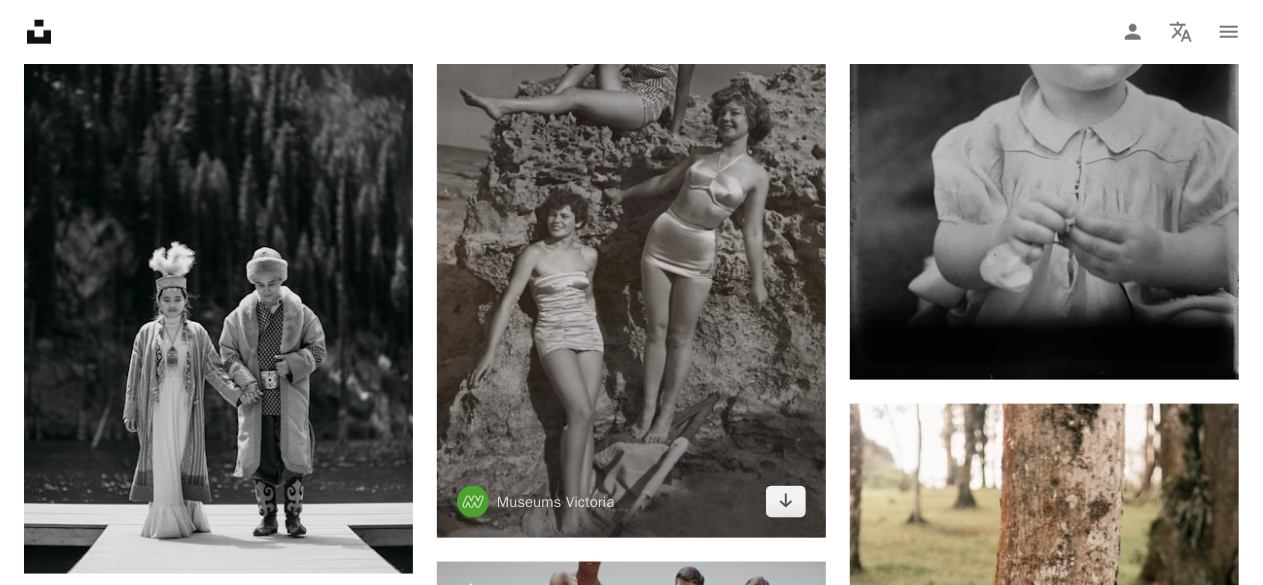 click at bounding box center (631, 257) 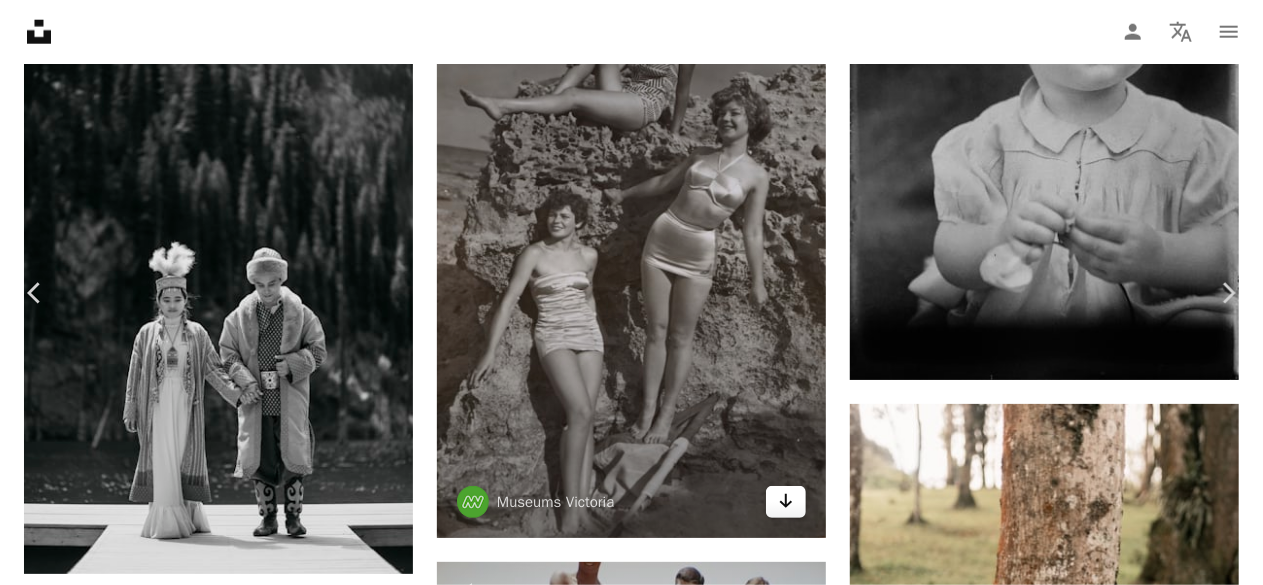 click at bounding box center (624, 5804) 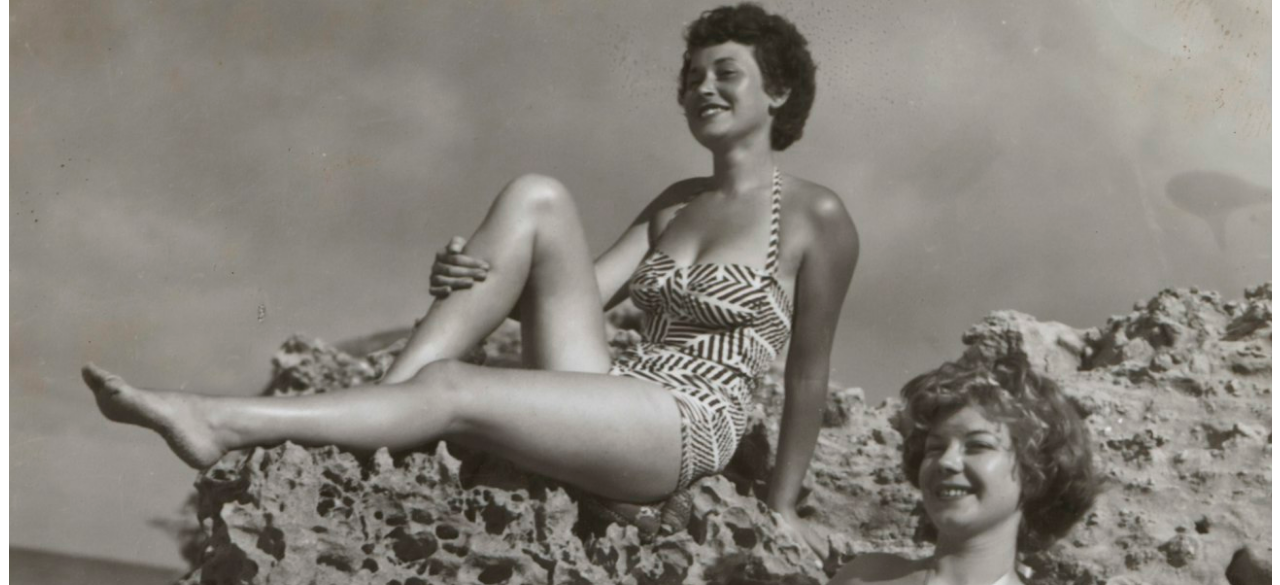 scroll, scrollTop: 16365, scrollLeft: 0, axis: vertical 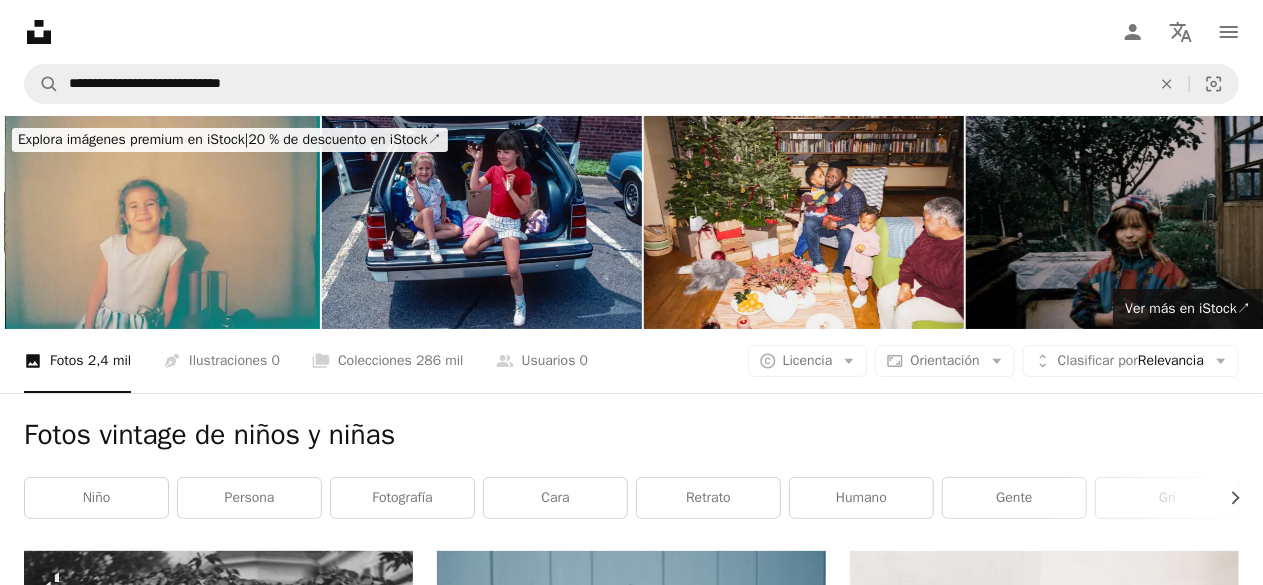 click 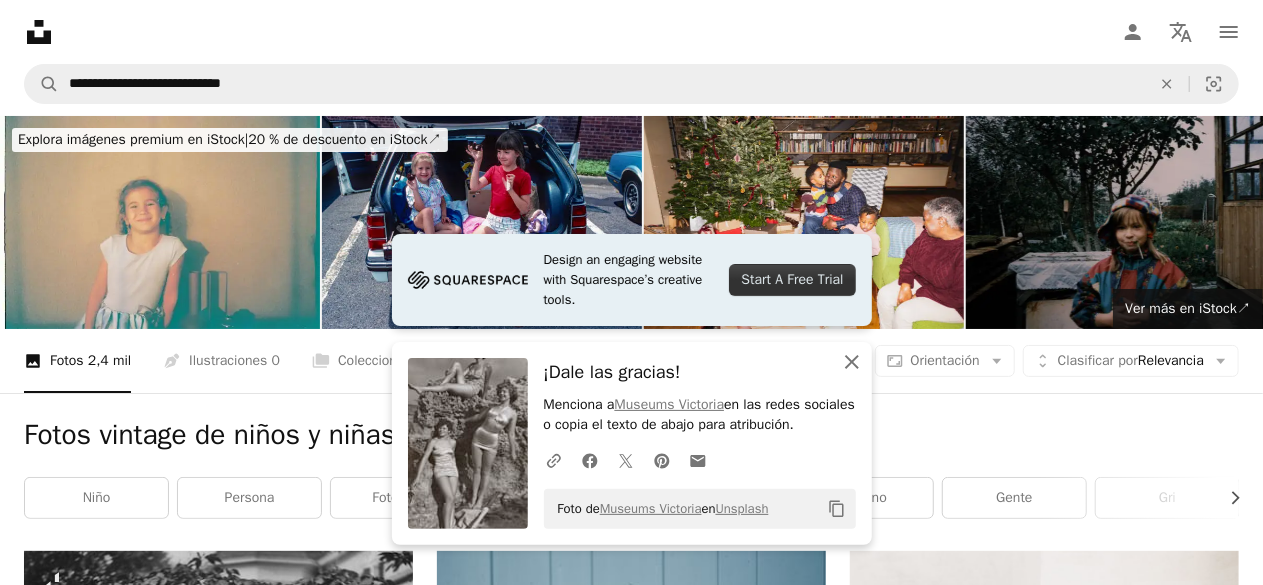 click on "An X shape" 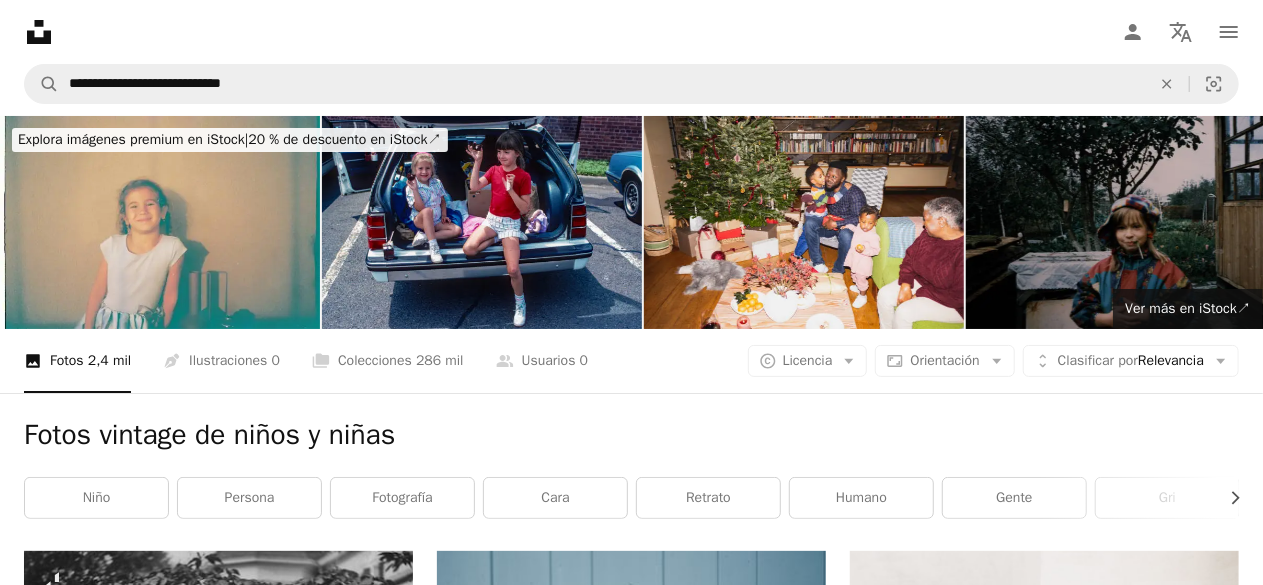 scroll, scrollTop: 17626, scrollLeft: 0, axis: vertical 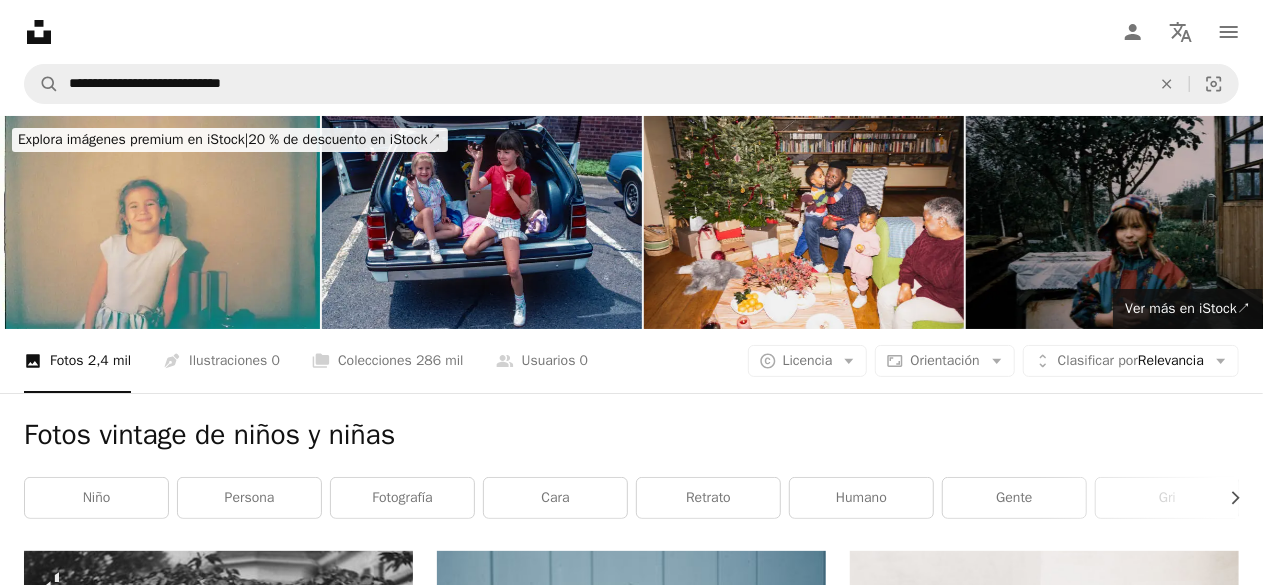 click on "Arrow pointing down" 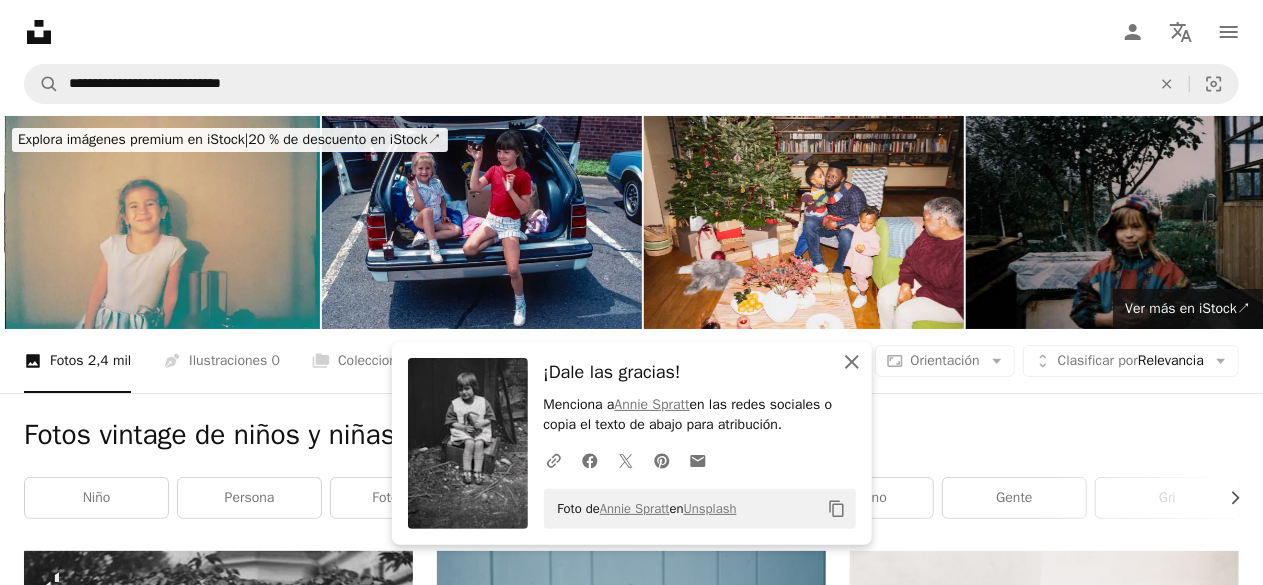 click 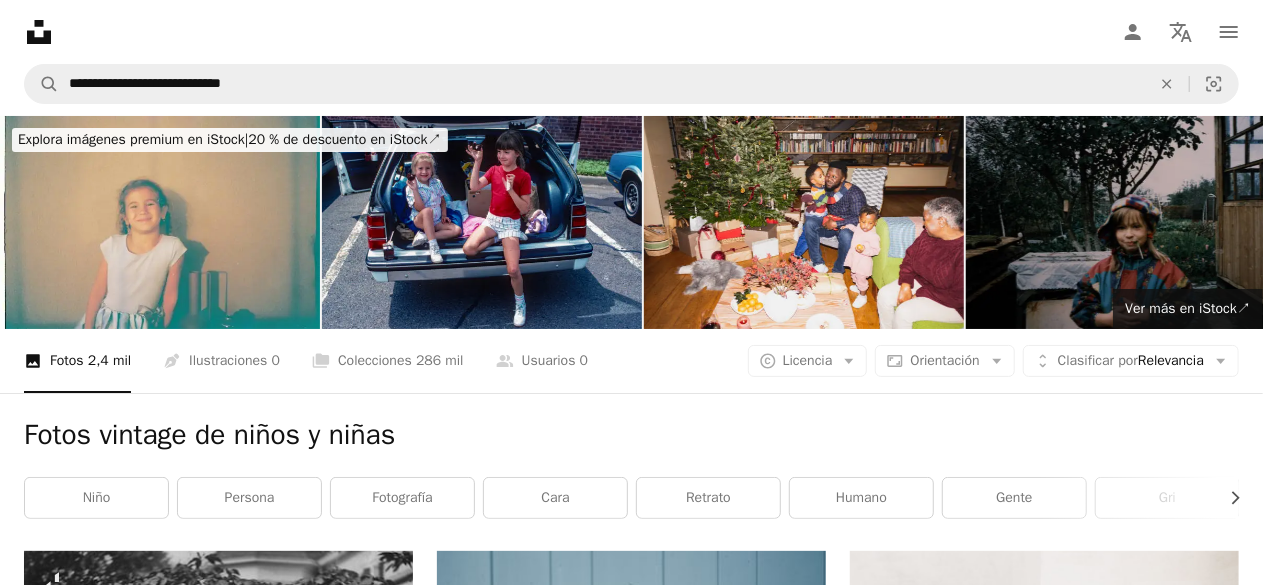 scroll, scrollTop: 22919, scrollLeft: 0, axis: vertical 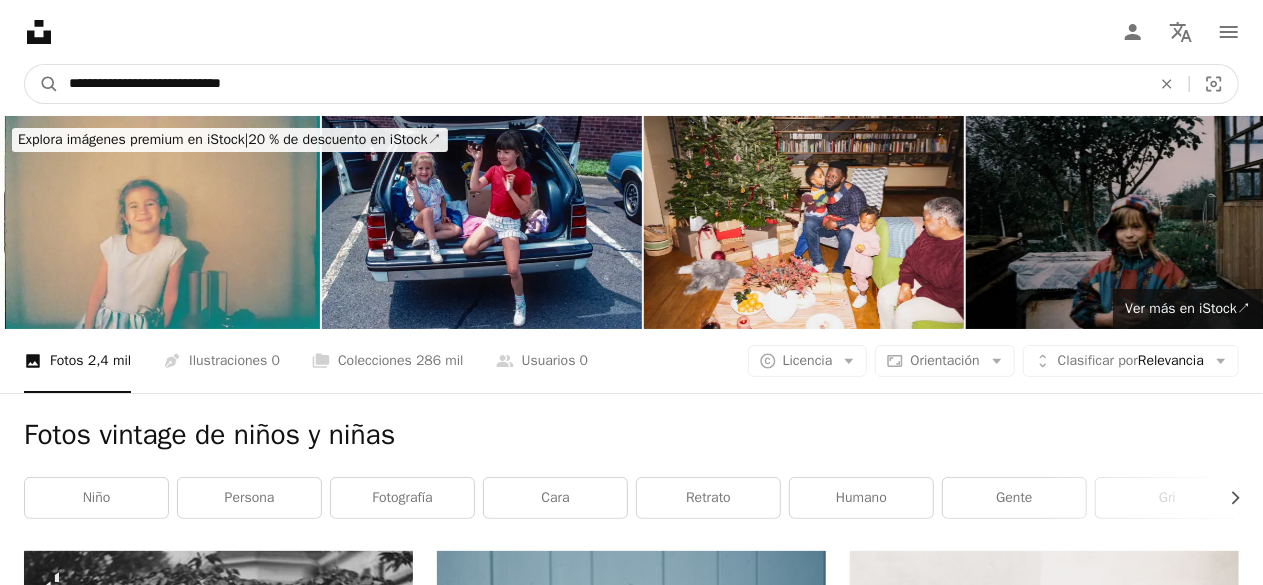 click on "**********" at bounding box center (602, 84) 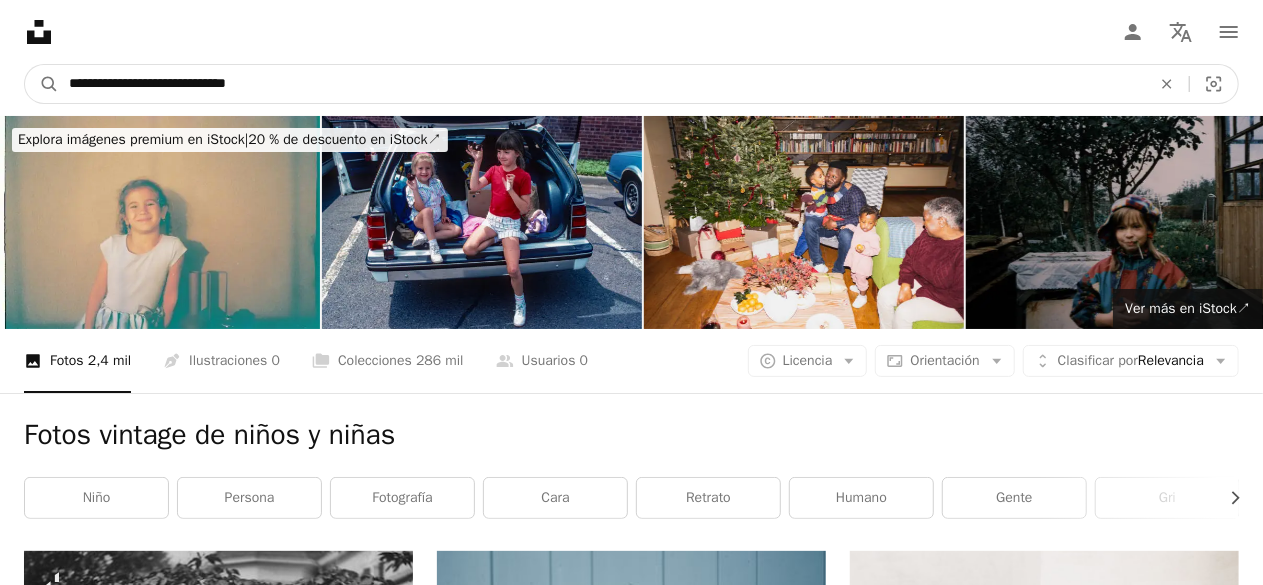 type on "**********" 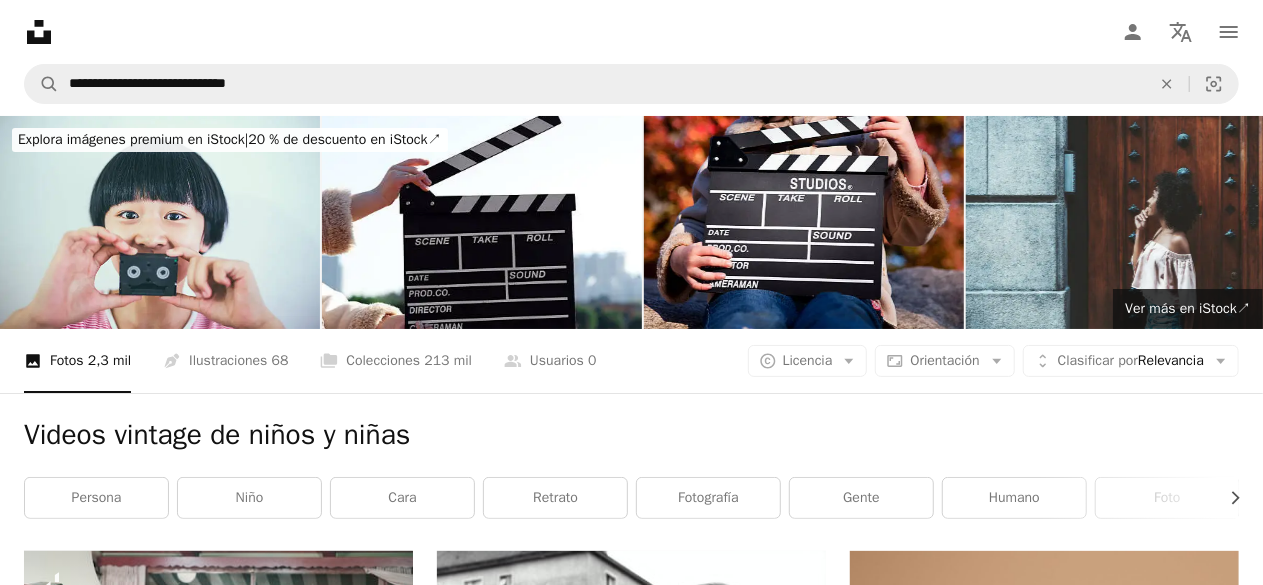 scroll, scrollTop: 359, scrollLeft: 0, axis: vertical 